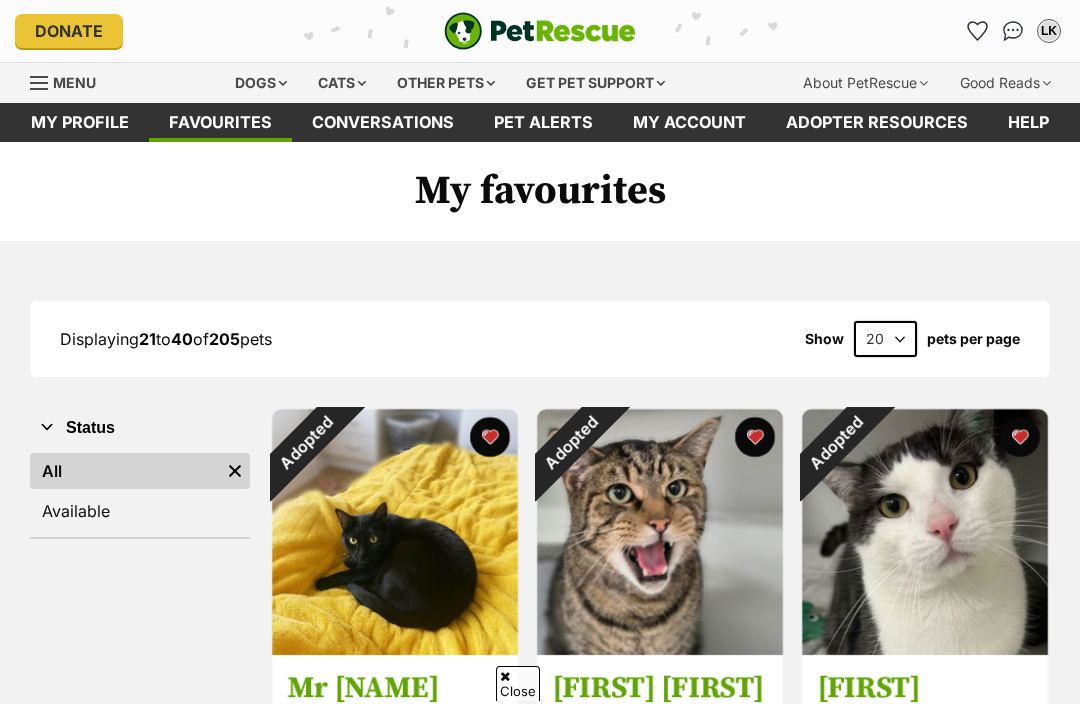 scroll, scrollTop: 107, scrollLeft: 0, axis: vertical 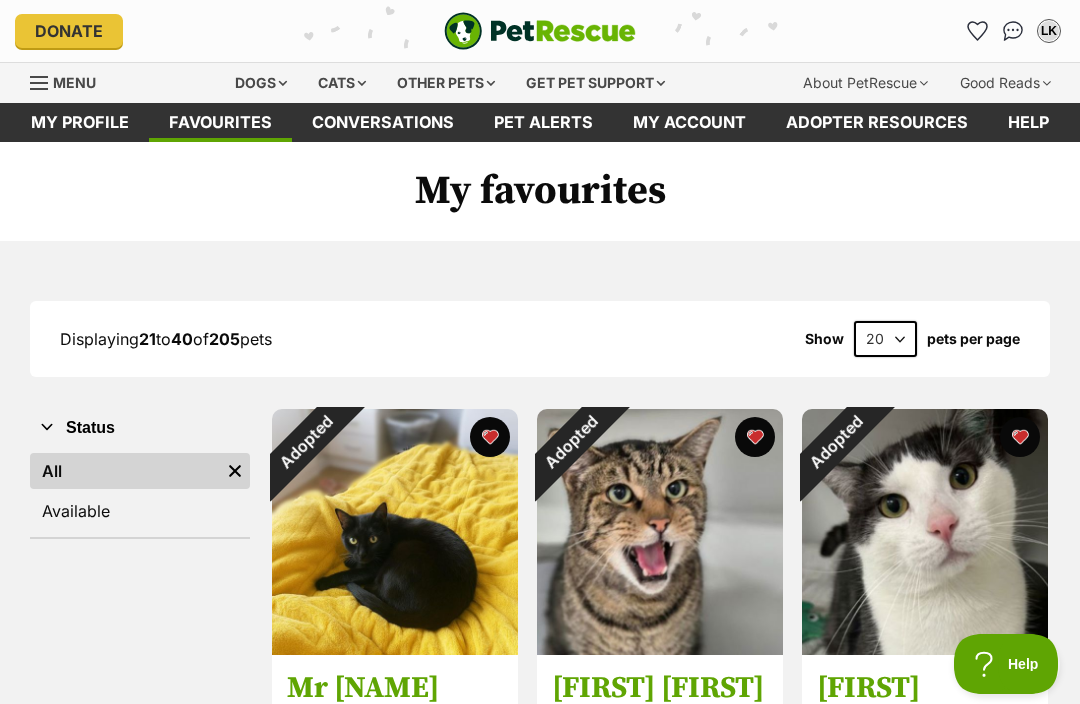 click 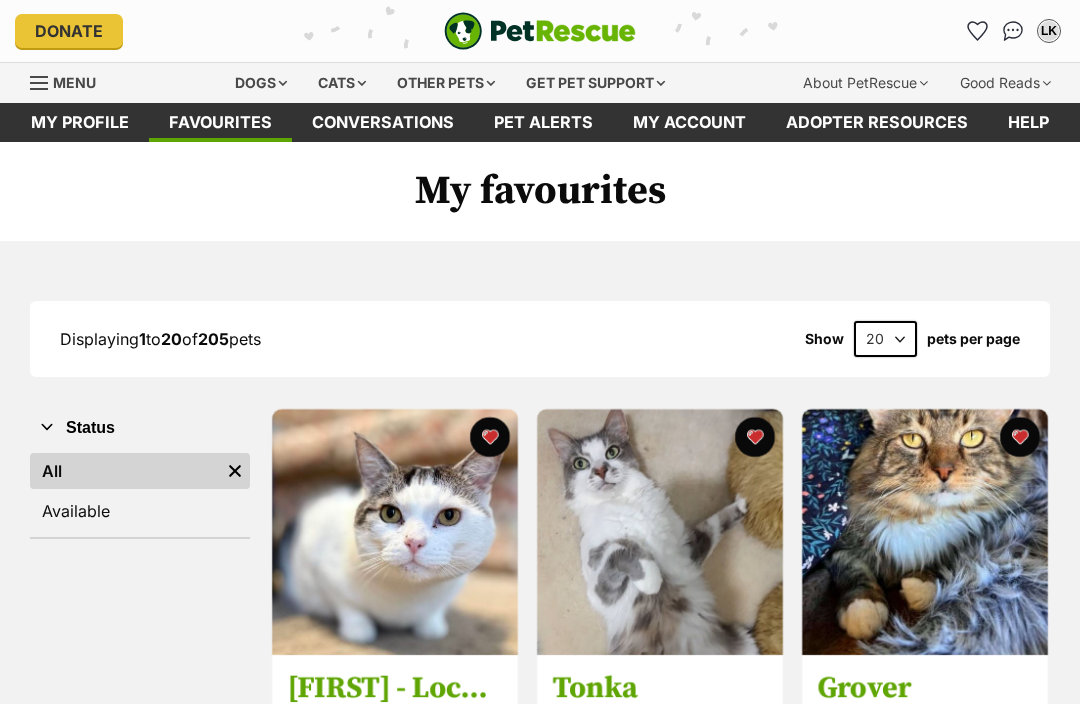 scroll, scrollTop: 0, scrollLeft: 0, axis: both 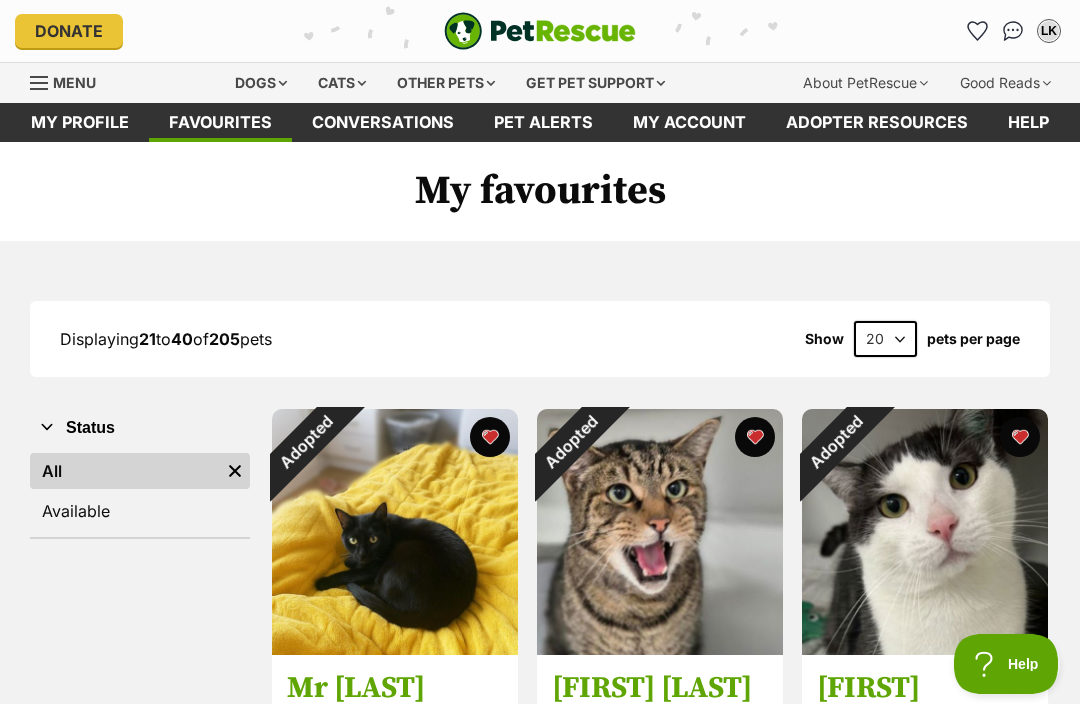 click on "Cats" at bounding box center [342, 83] 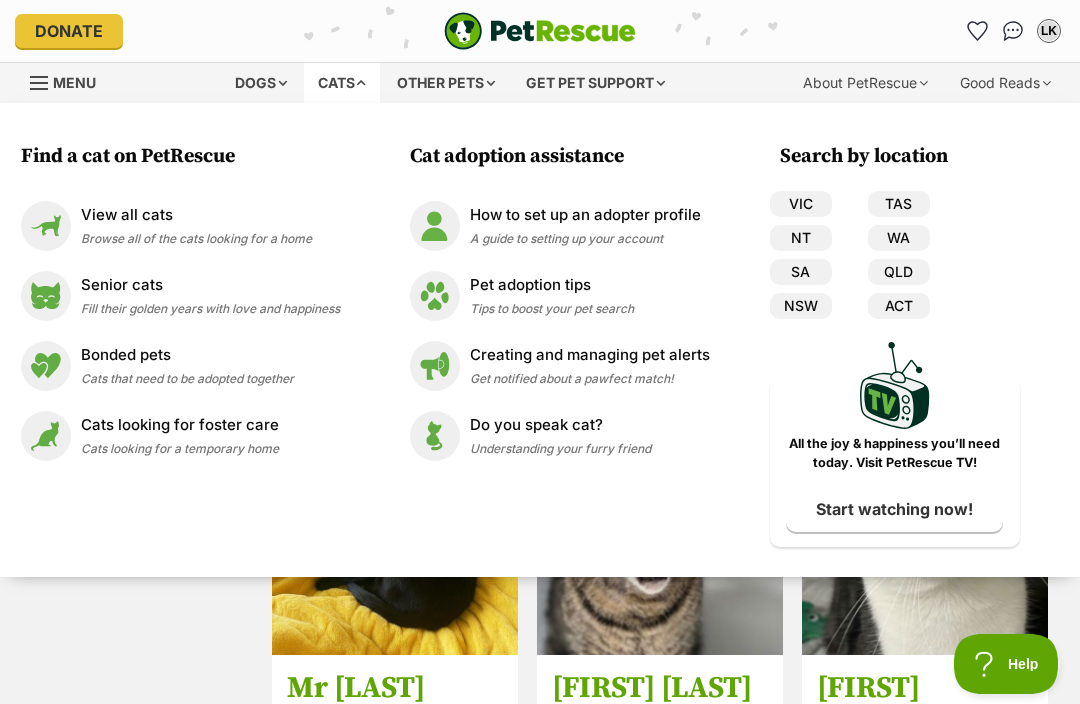 click on "VIC" at bounding box center (801, 204) 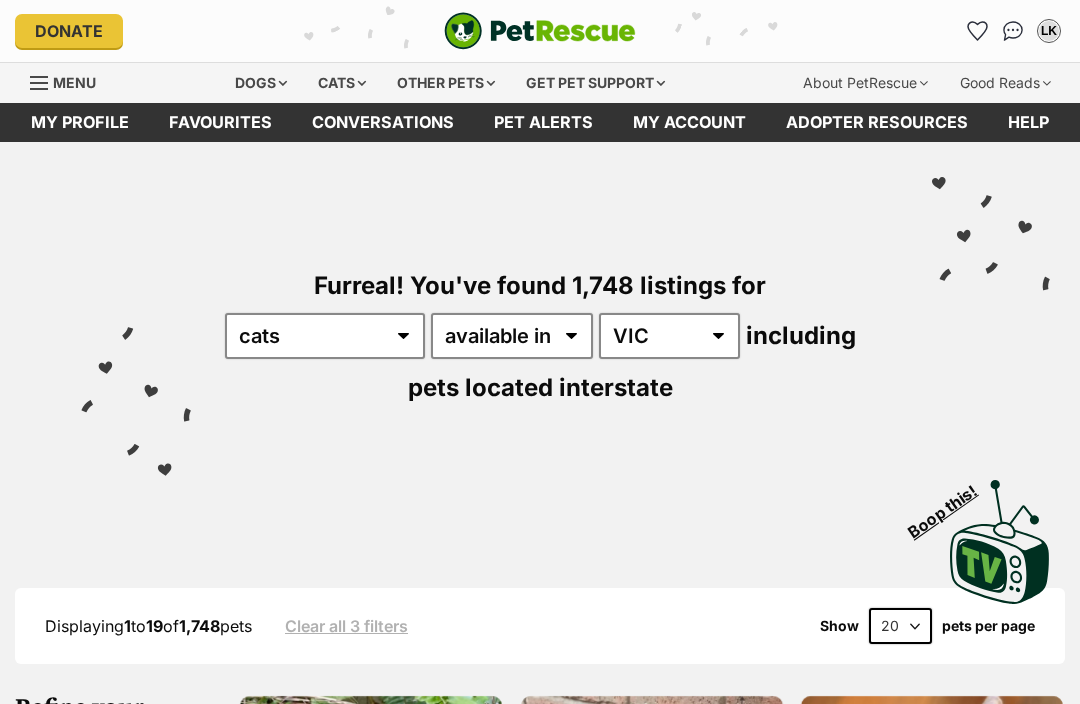 scroll, scrollTop: 0, scrollLeft: 0, axis: both 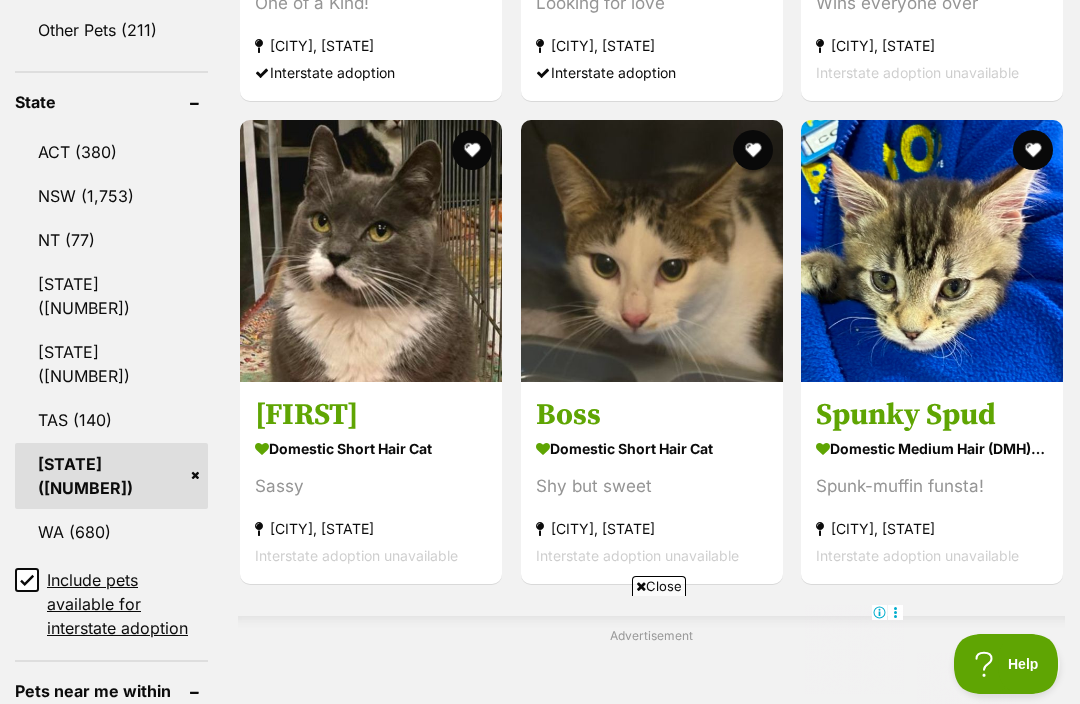 click at bounding box center (371, 251) 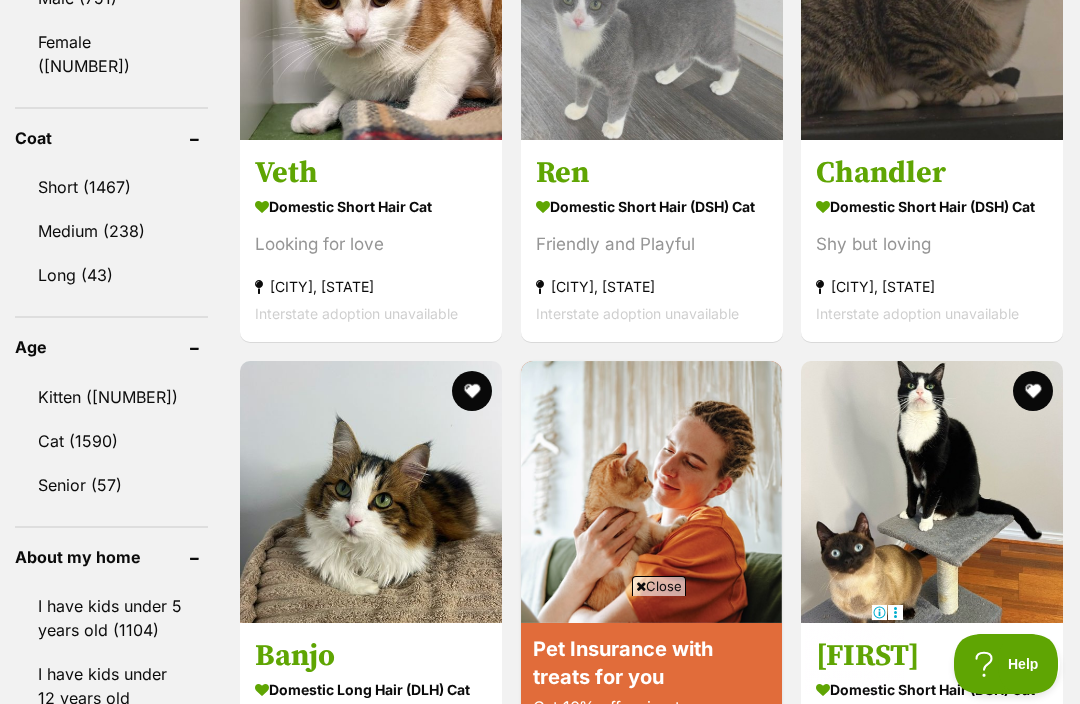 scroll, scrollTop: 1992, scrollLeft: 0, axis: vertical 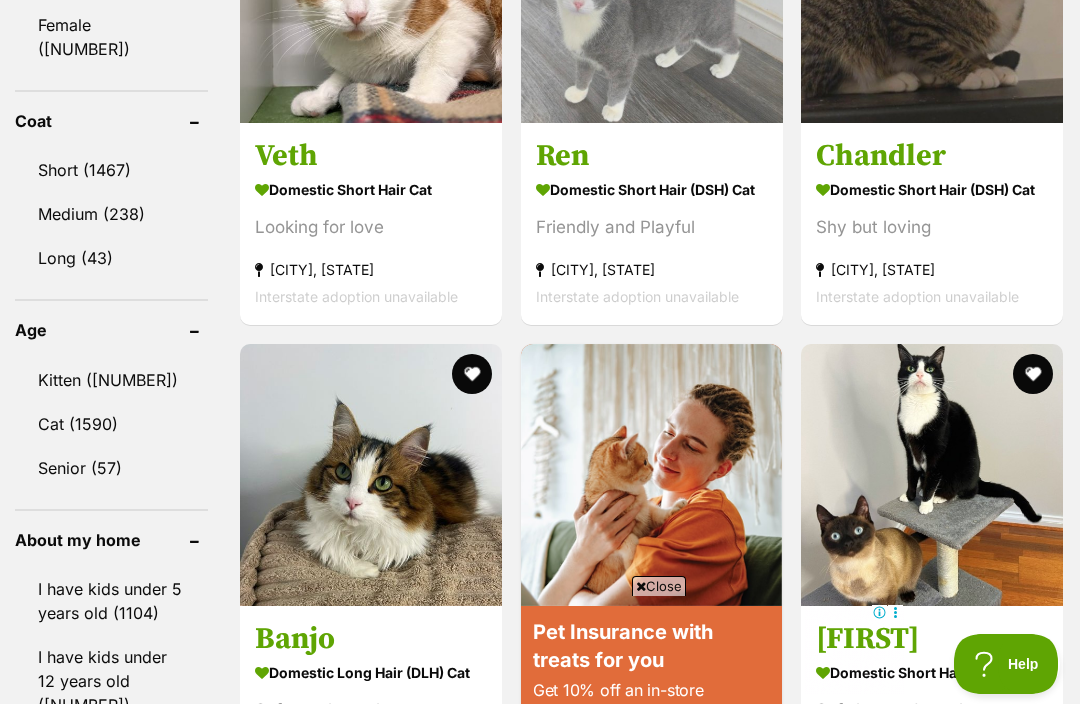 click on "Long (43)" at bounding box center (111, 258) 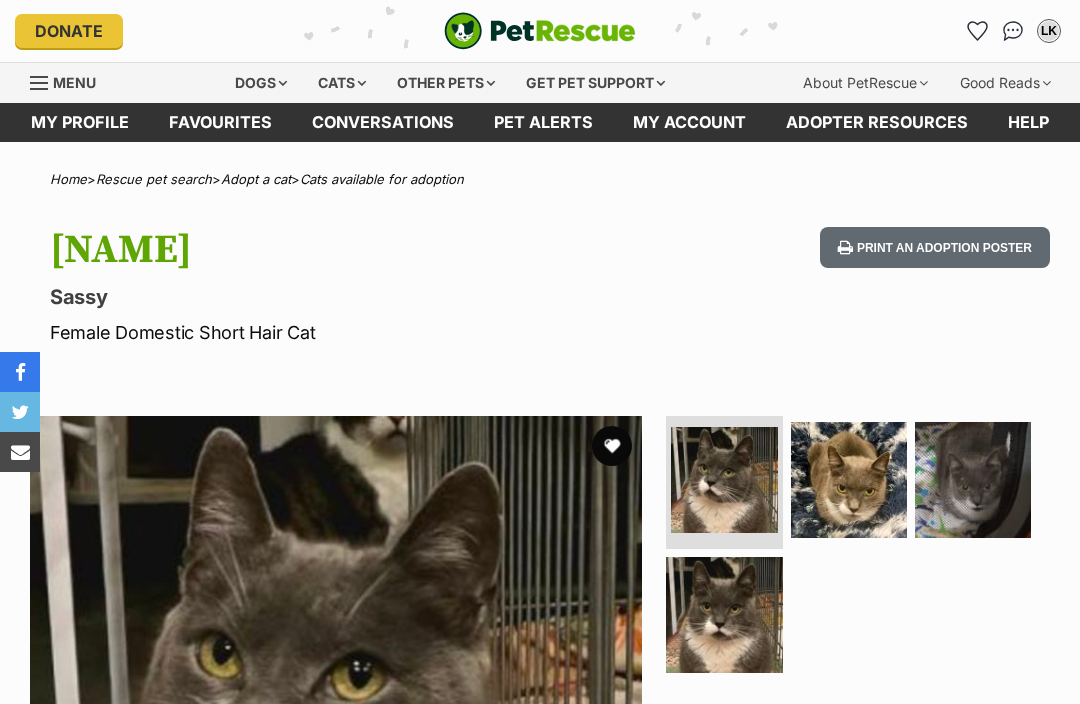 scroll, scrollTop: 0, scrollLeft: 0, axis: both 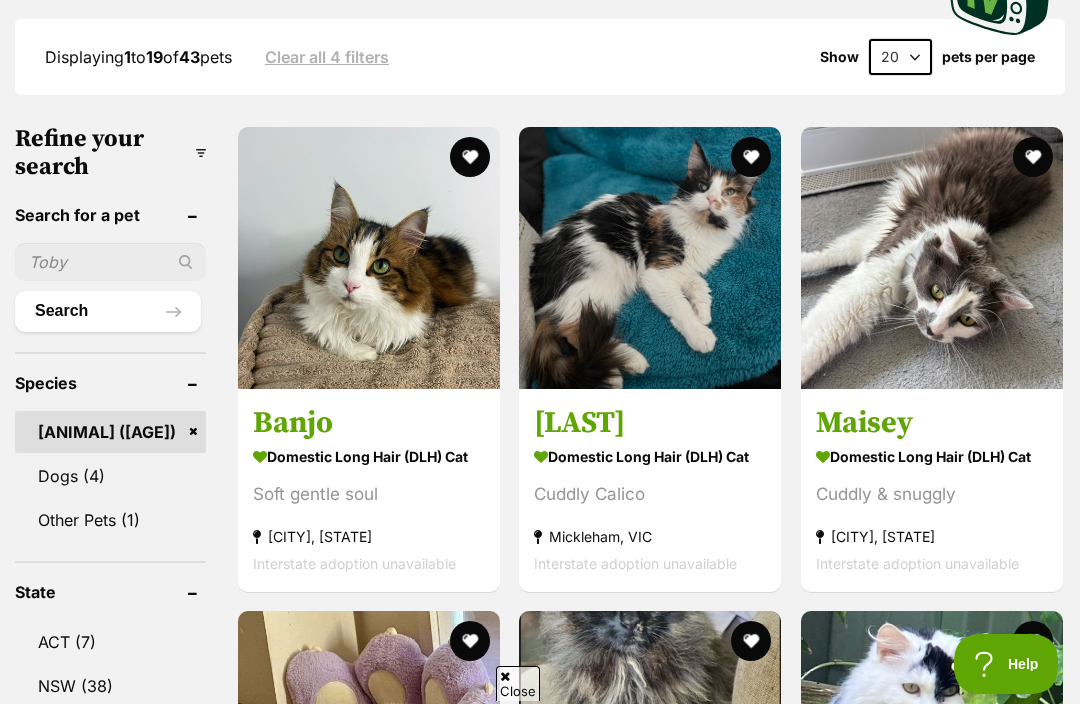 click at bounding box center [369, 258] 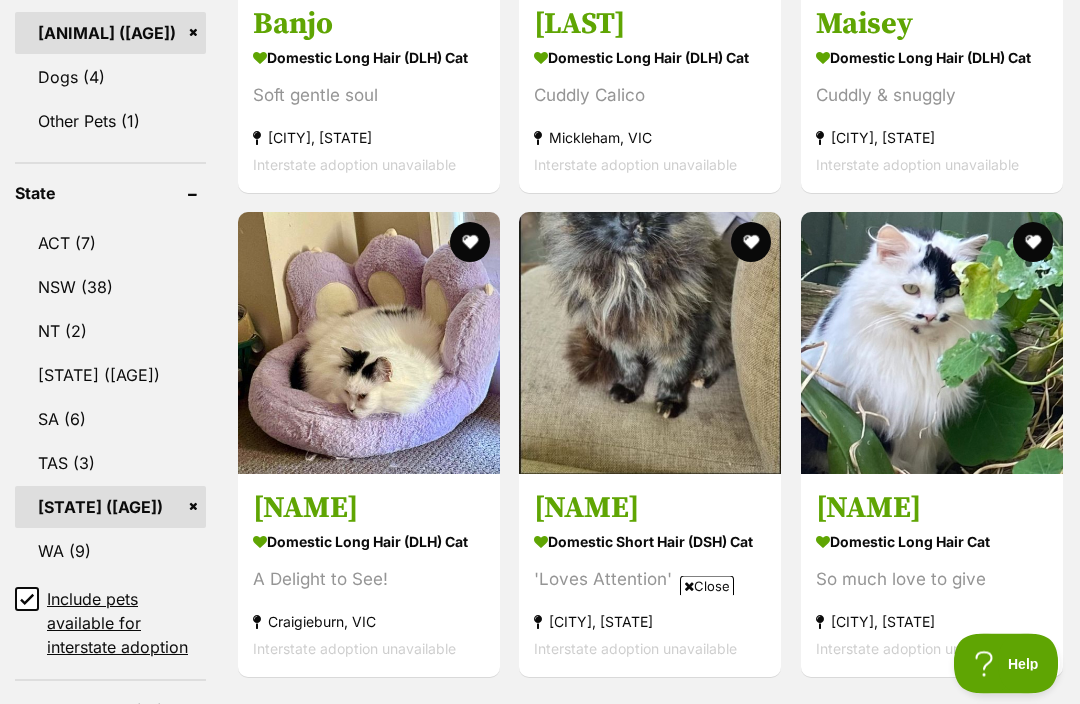 scroll, scrollTop: 0, scrollLeft: 0, axis: both 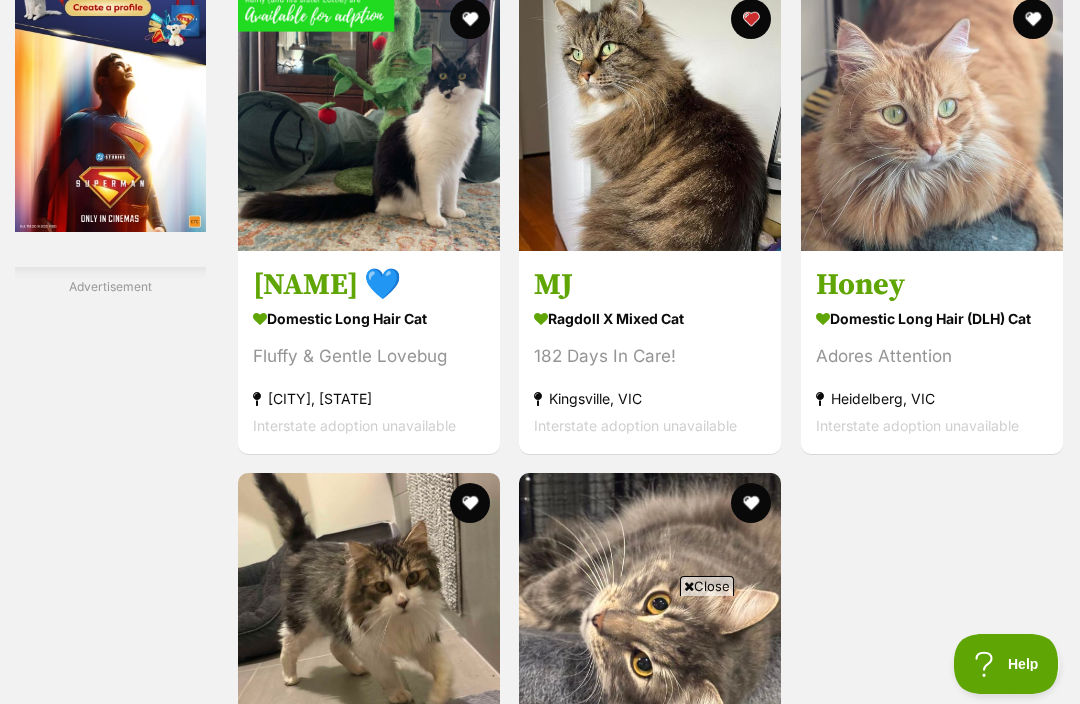 click at bounding box center [932, 120] 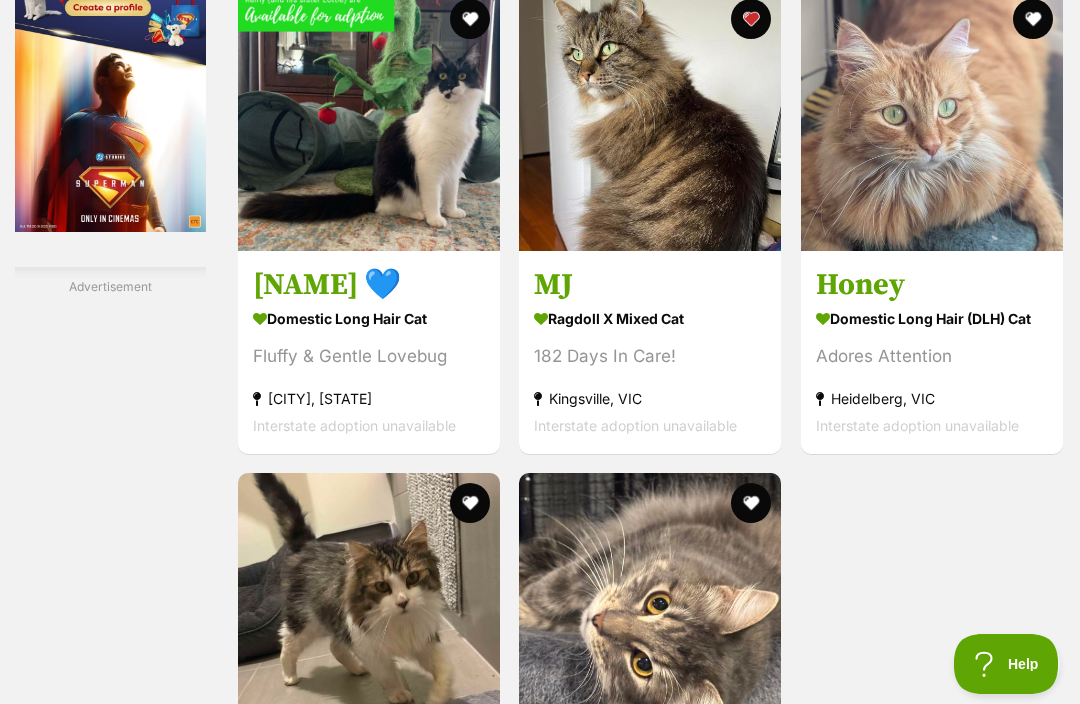 scroll, scrollTop: 3567, scrollLeft: 0, axis: vertical 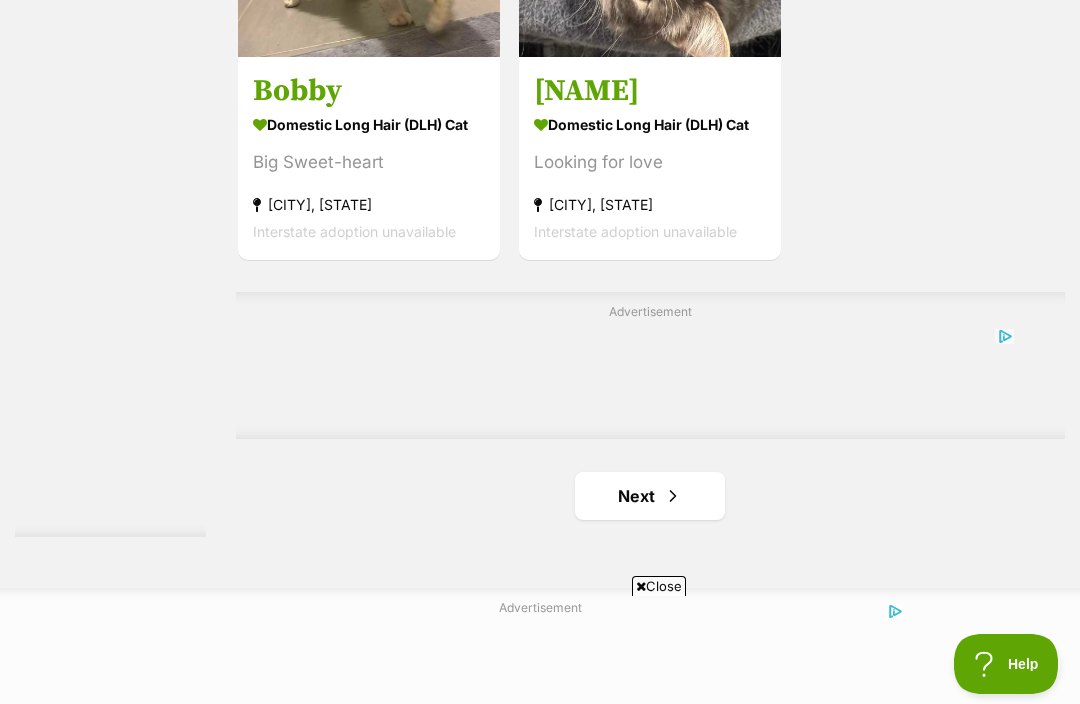 click at bounding box center [673, 496] 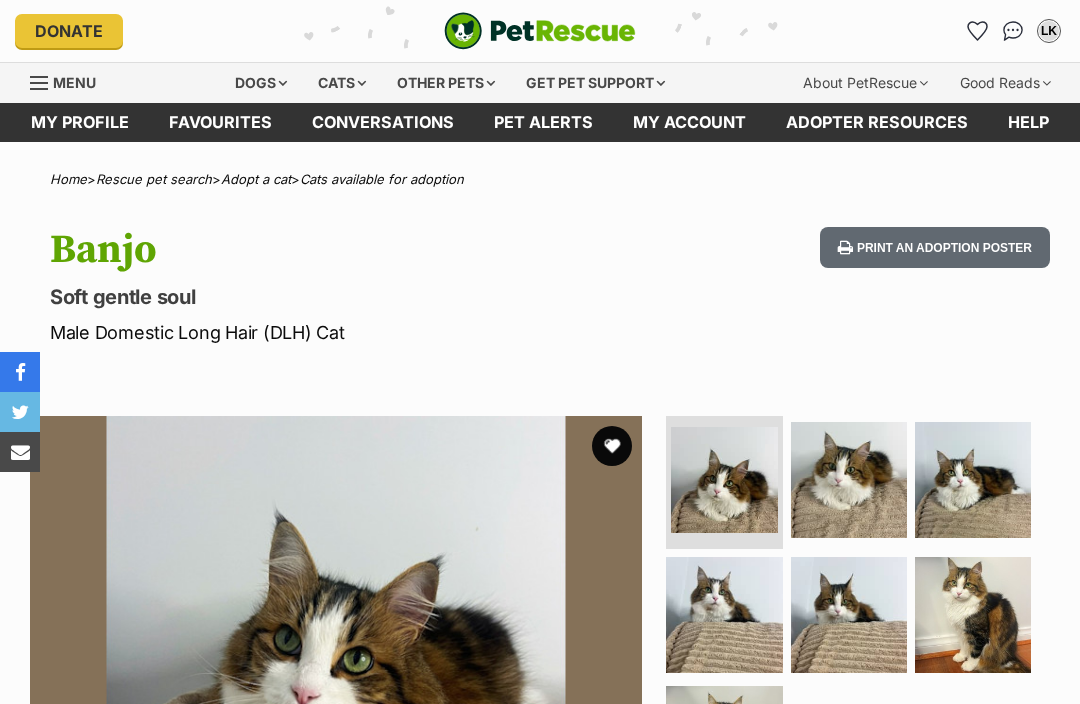 scroll, scrollTop: 213, scrollLeft: 0, axis: vertical 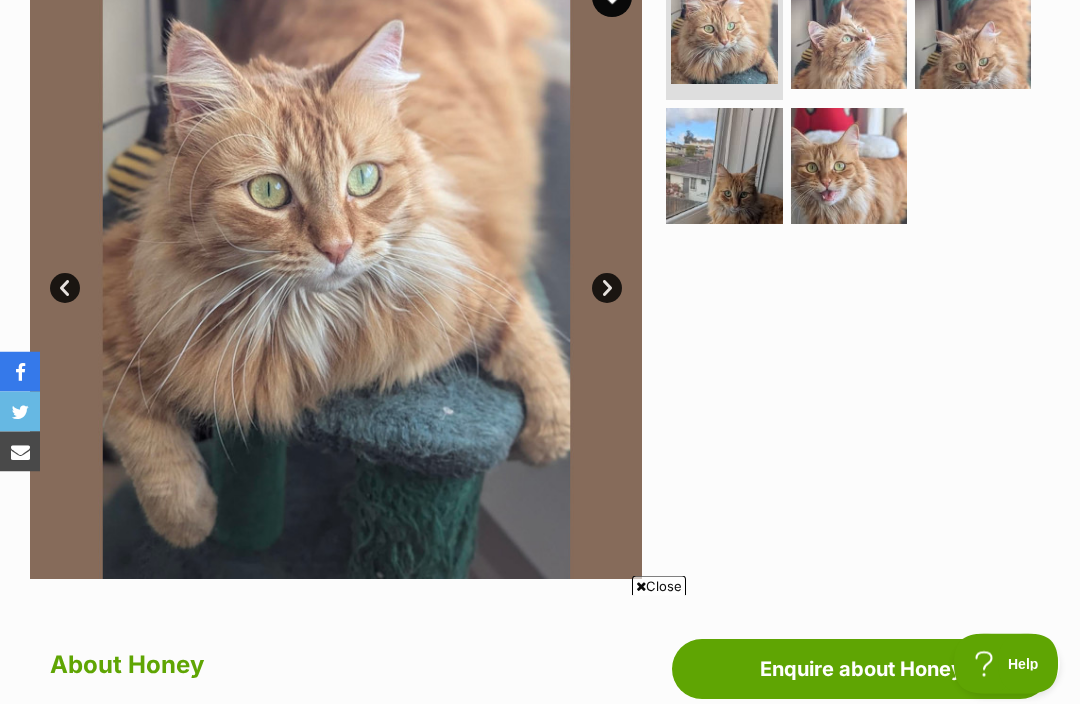 click on "Next" at bounding box center (607, 289) 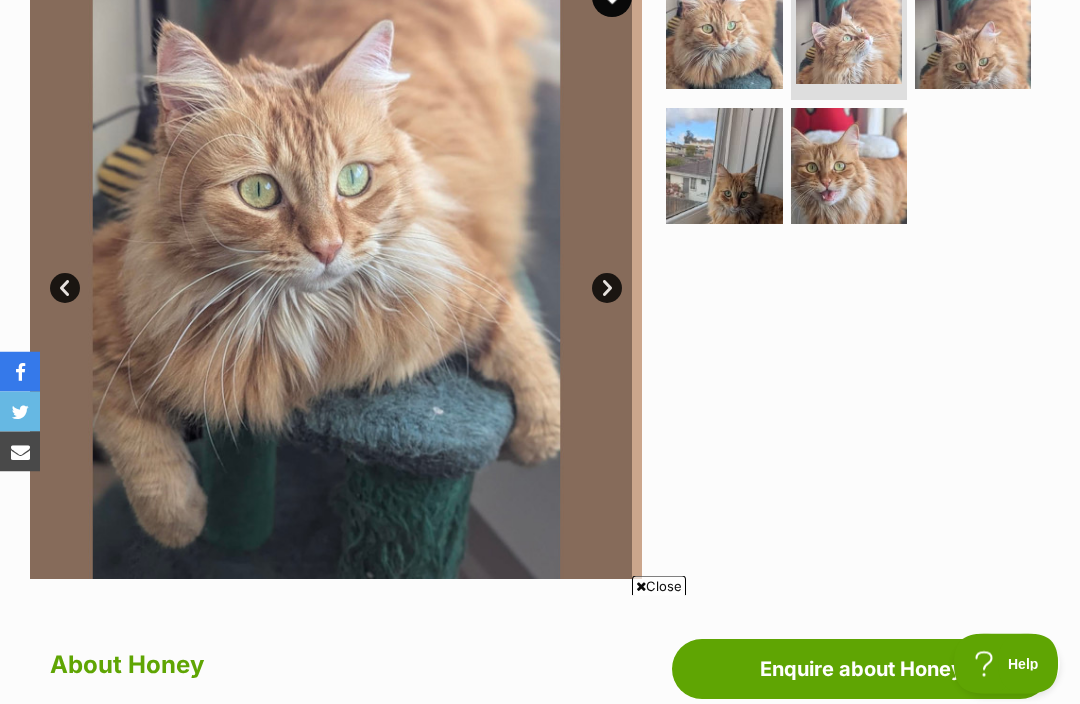 scroll, scrollTop: 449, scrollLeft: 0, axis: vertical 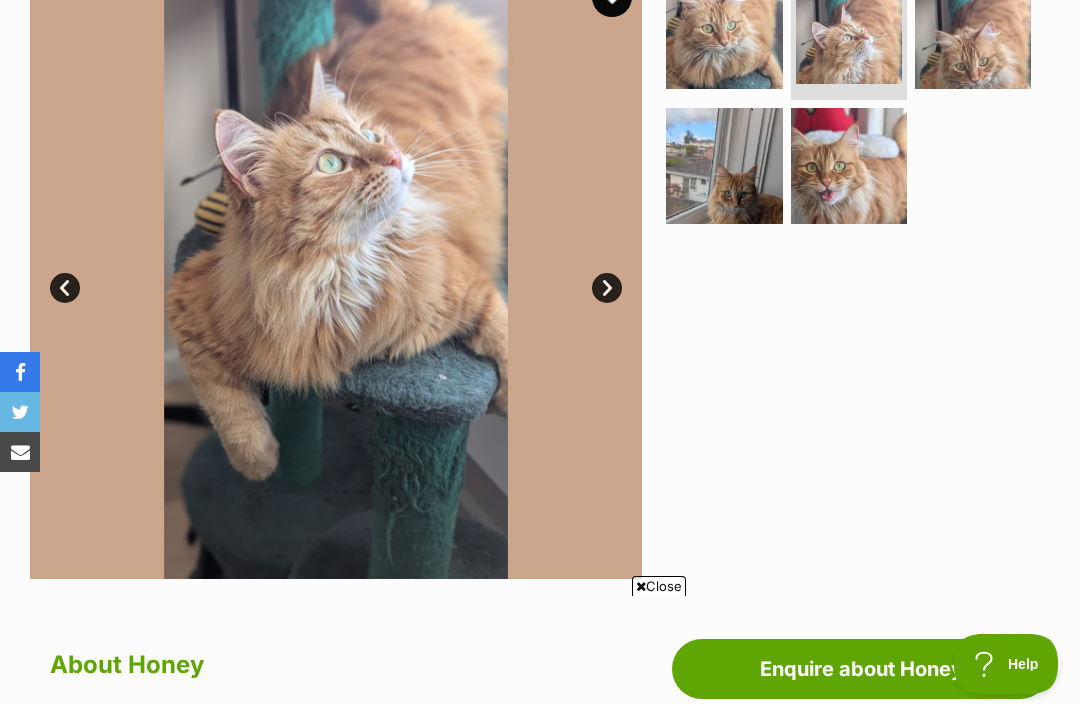 click on "Next" at bounding box center (607, 288) 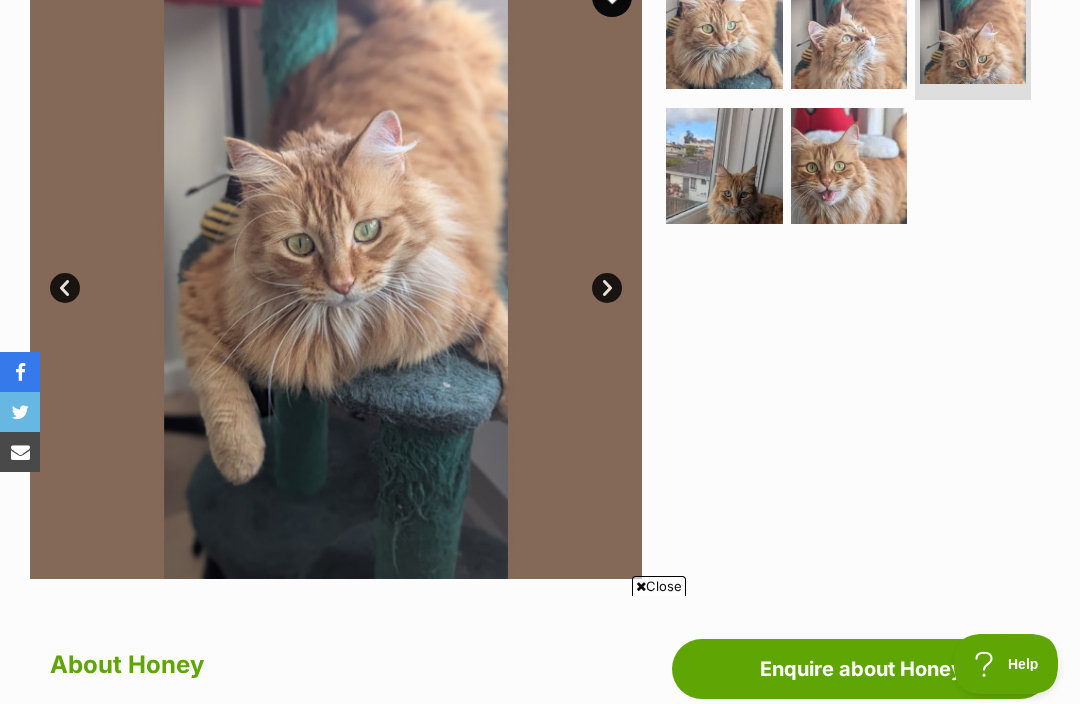 click on "Next" at bounding box center (607, 288) 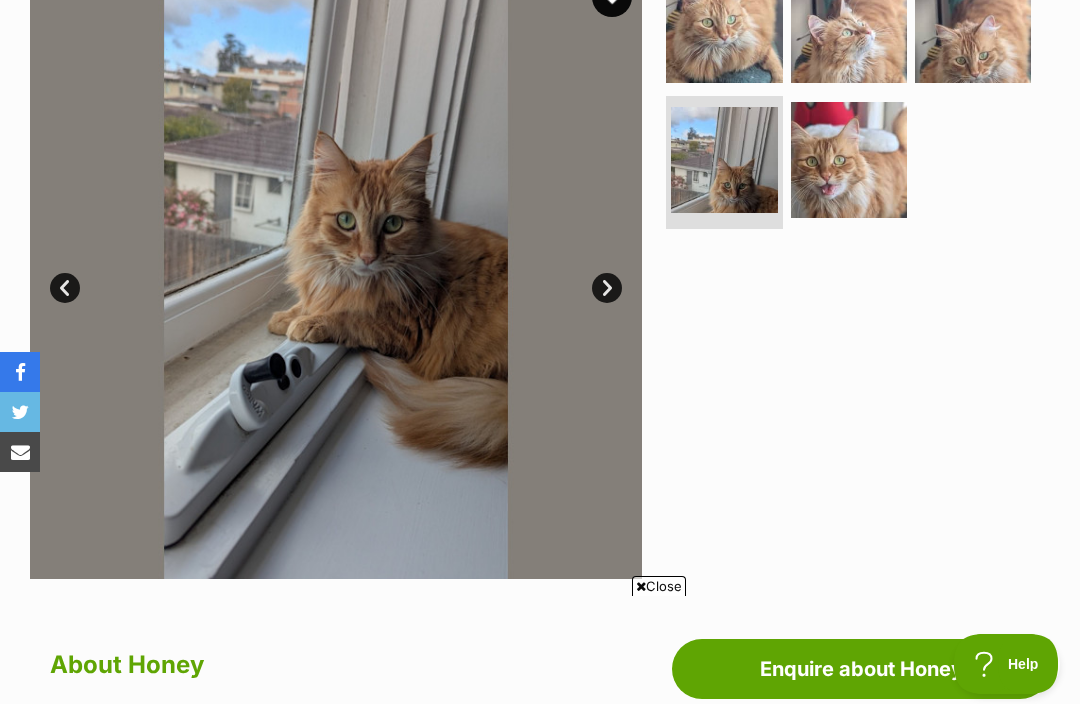 click on "Next" at bounding box center [607, 288] 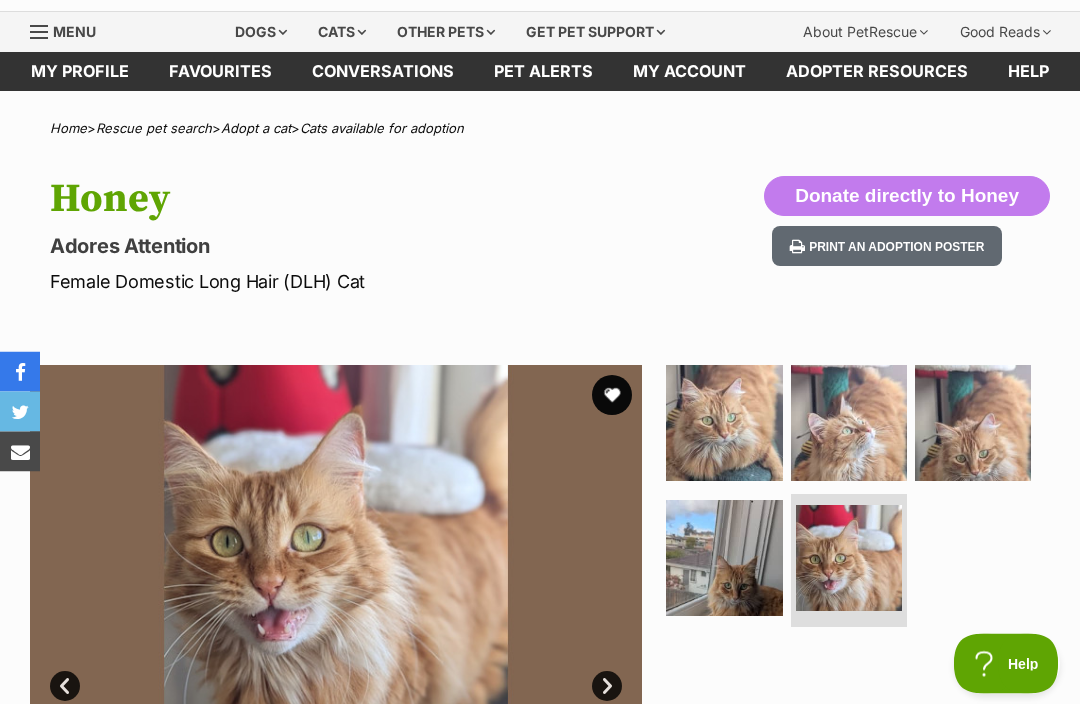 scroll, scrollTop: 0, scrollLeft: 0, axis: both 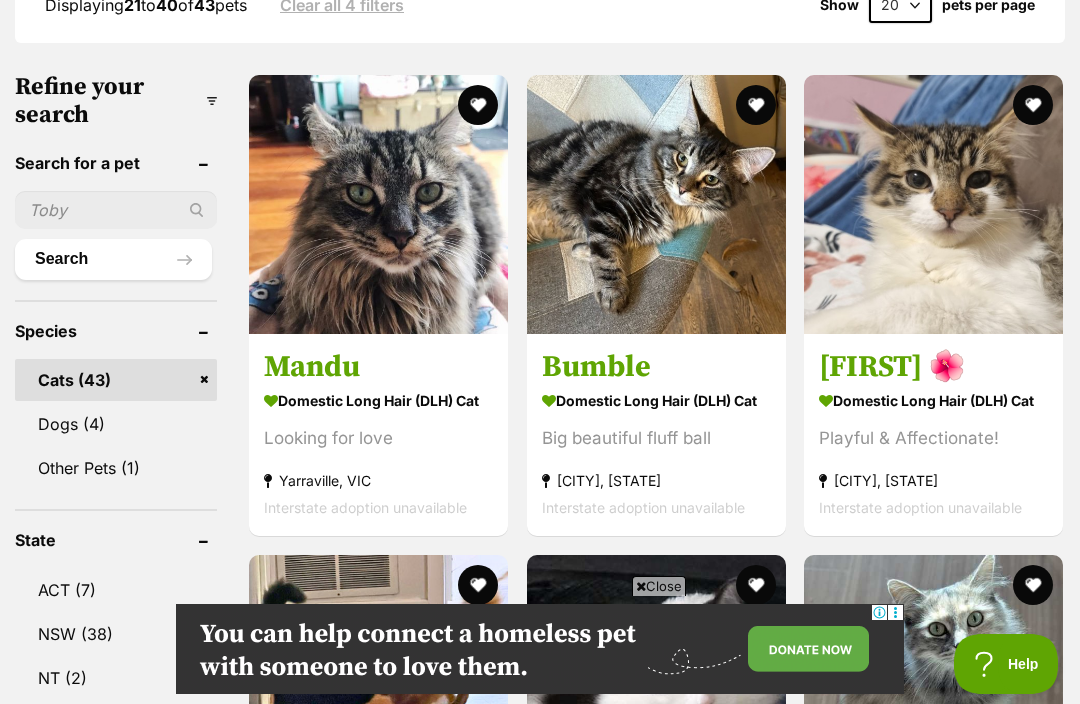 click at bounding box center [378, 204] 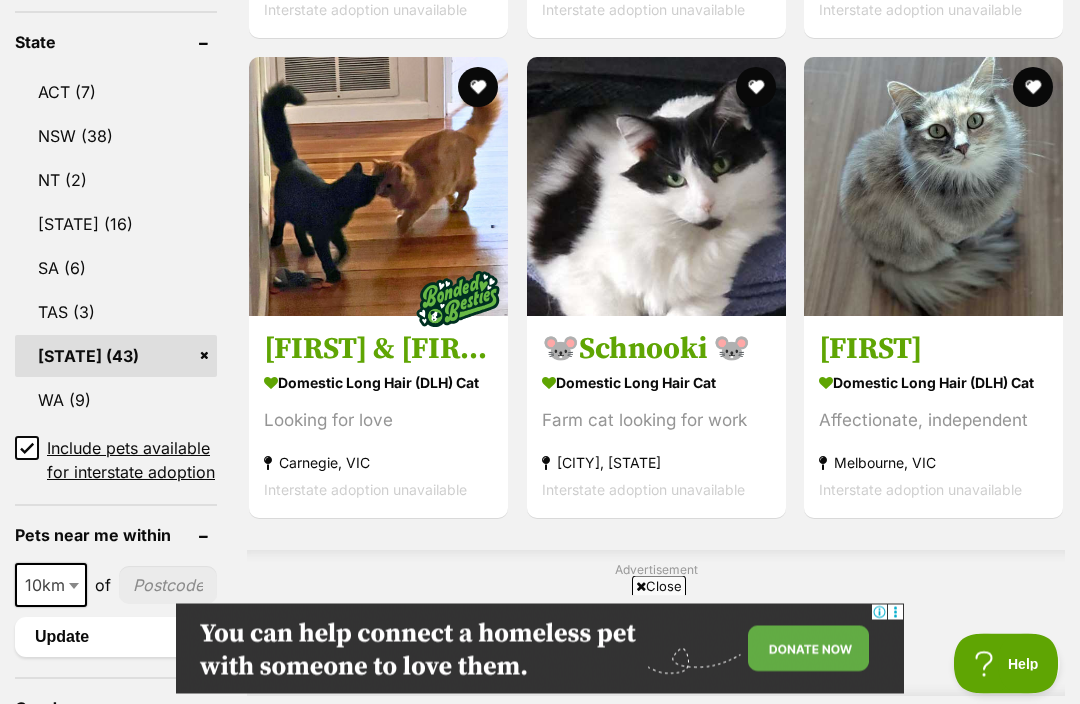 scroll, scrollTop: 1125, scrollLeft: 0, axis: vertical 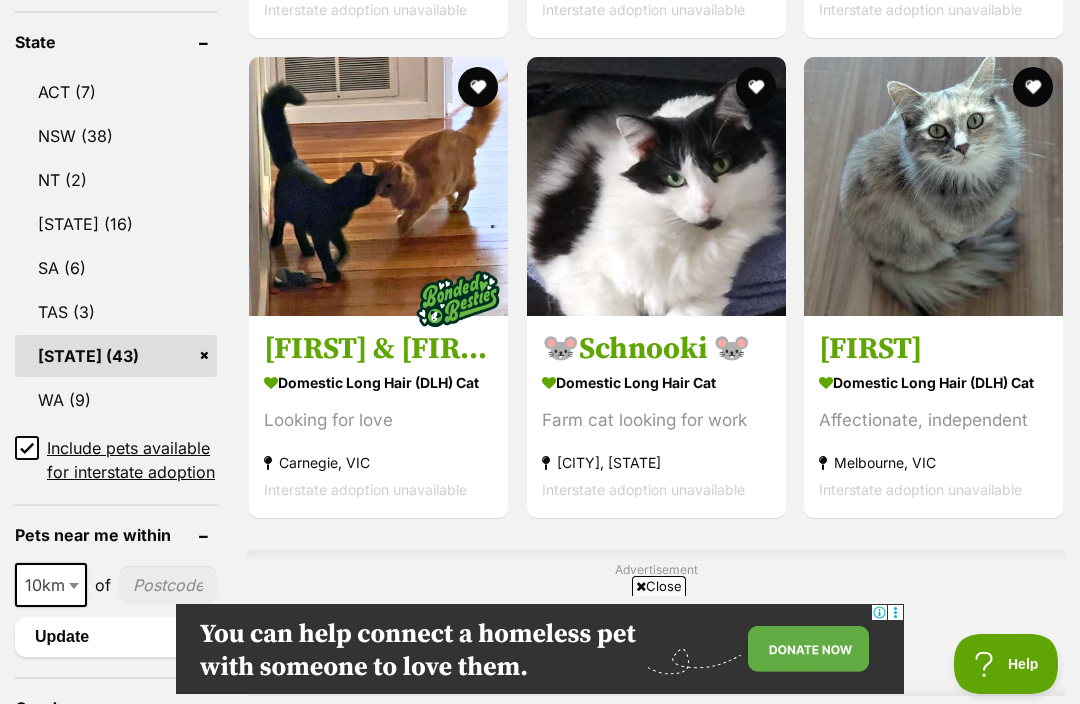 click at bounding box center (933, 186) 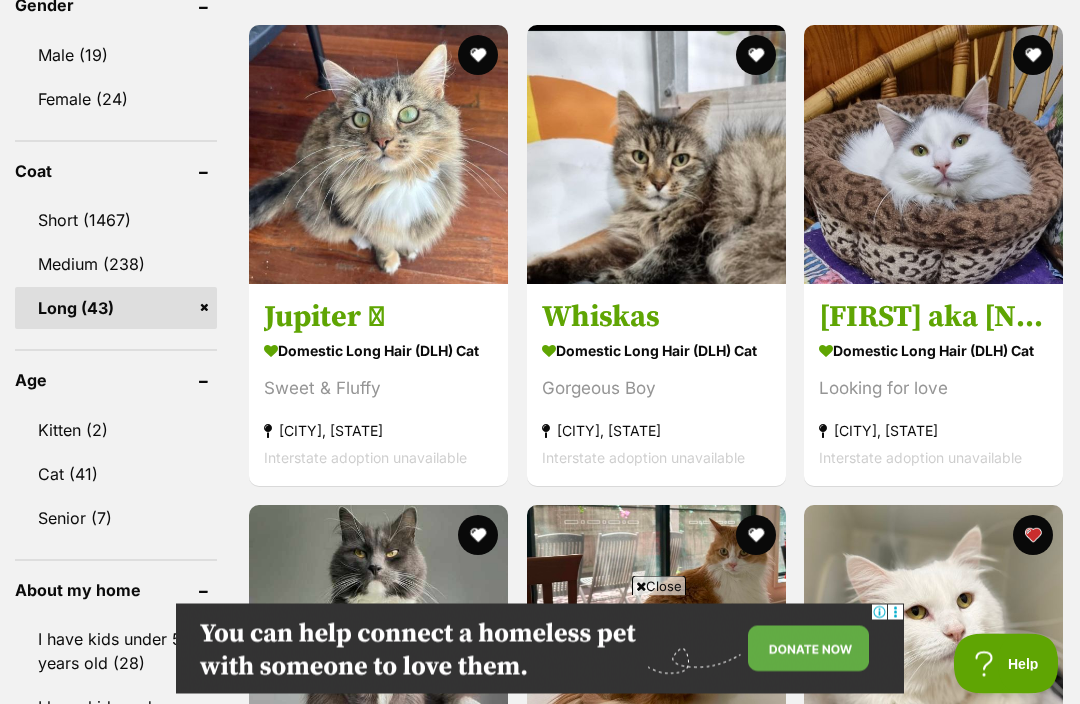 scroll, scrollTop: 1828, scrollLeft: 0, axis: vertical 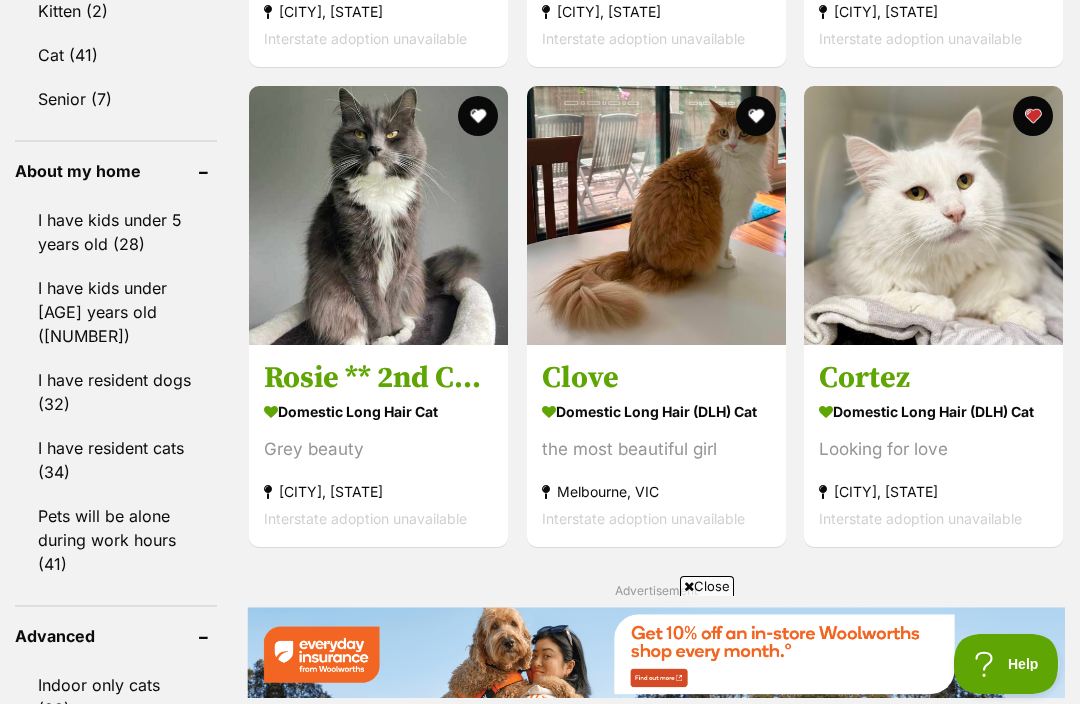 click at bounding box center [656, 215] 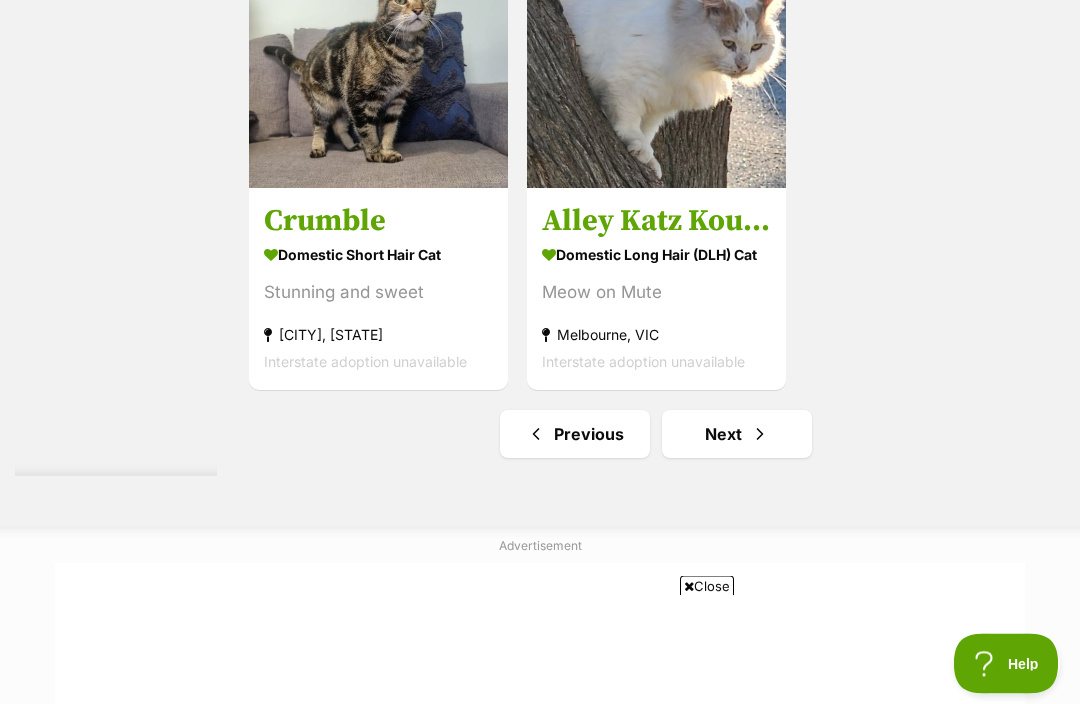 scroll, scrollTop: 4212, scrollLeft: 0, axis: vertical 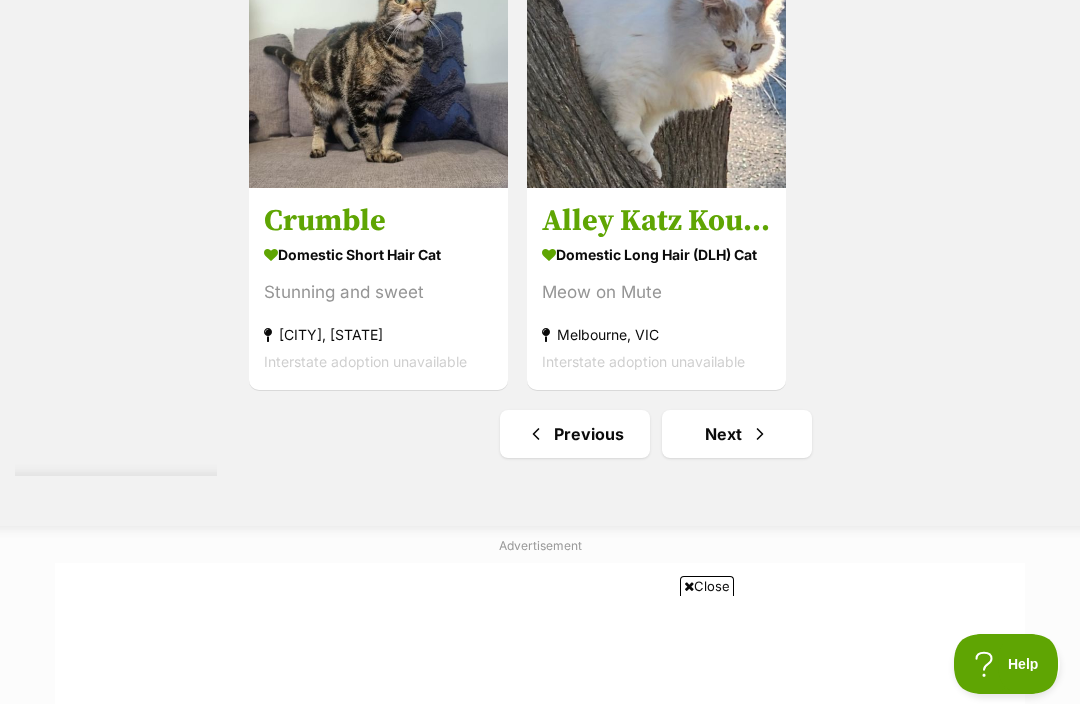 click at bounding box center (760, 434) 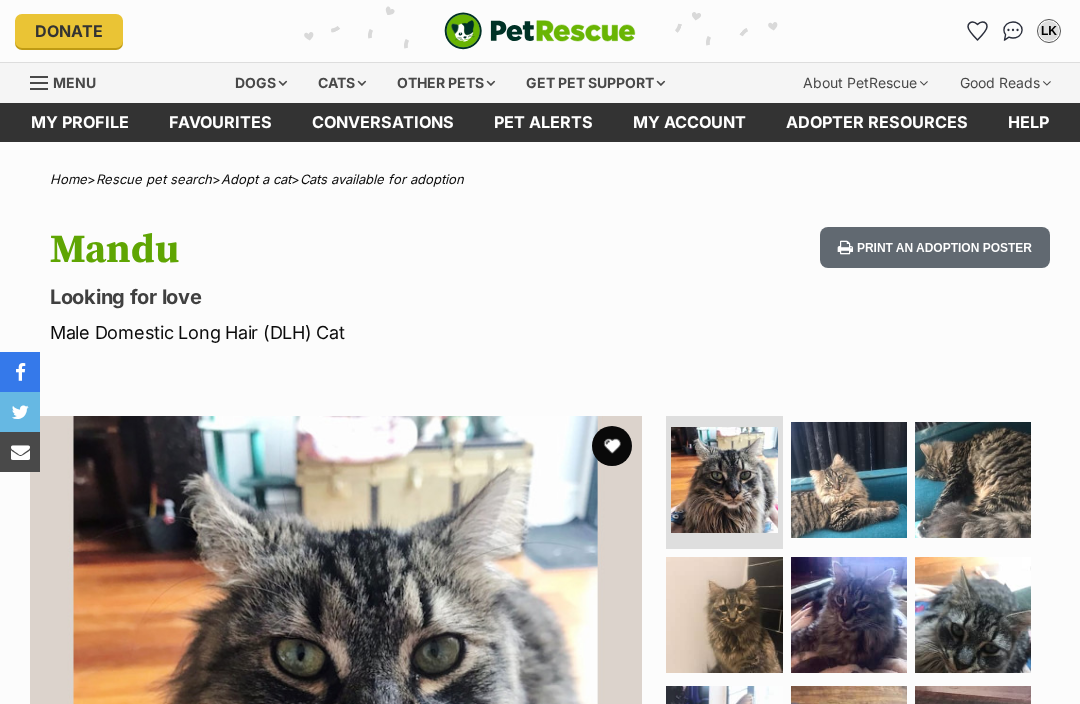 scroll, scrollTop: 303, scrollLeft: 0, axis: vertical 